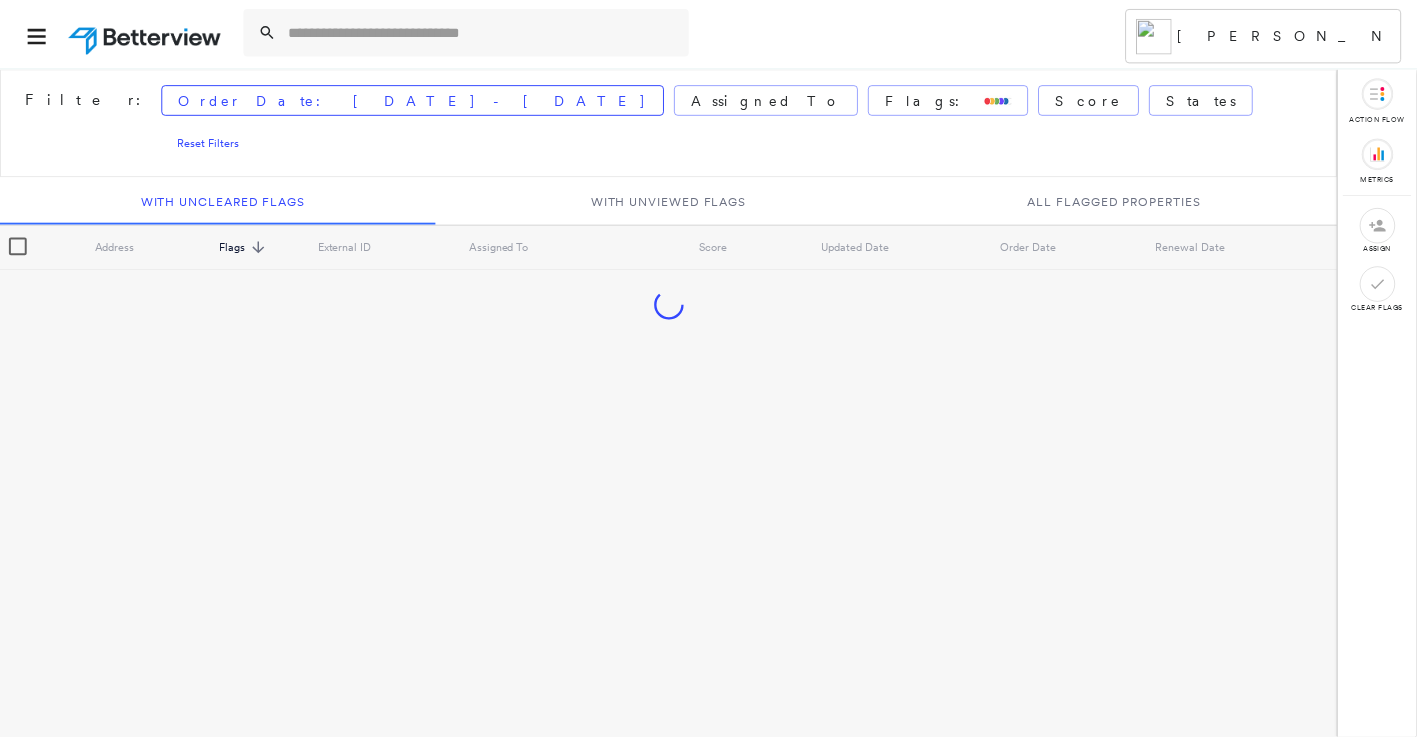 scroll, scrollTop: 0, scrollLeft: 0, axis: both 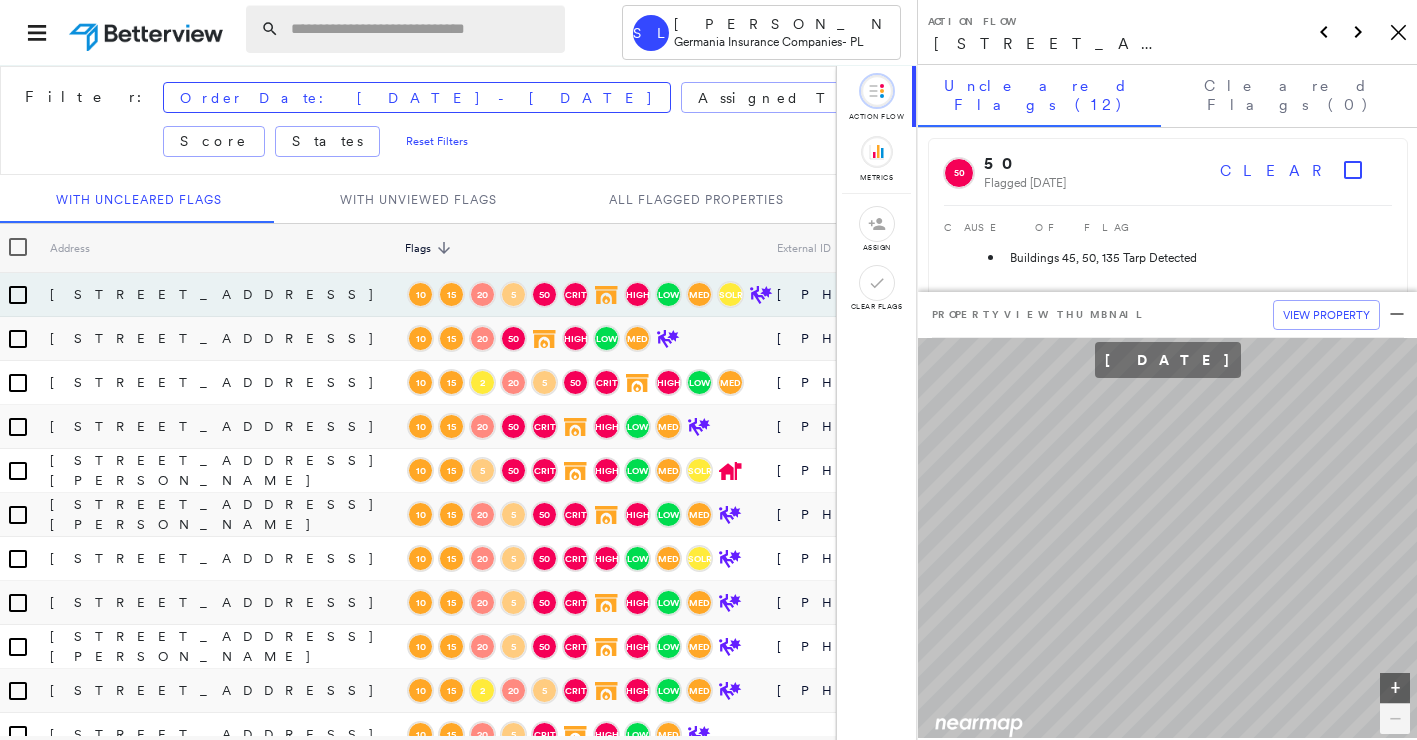 click at bounding box center [422, 29] 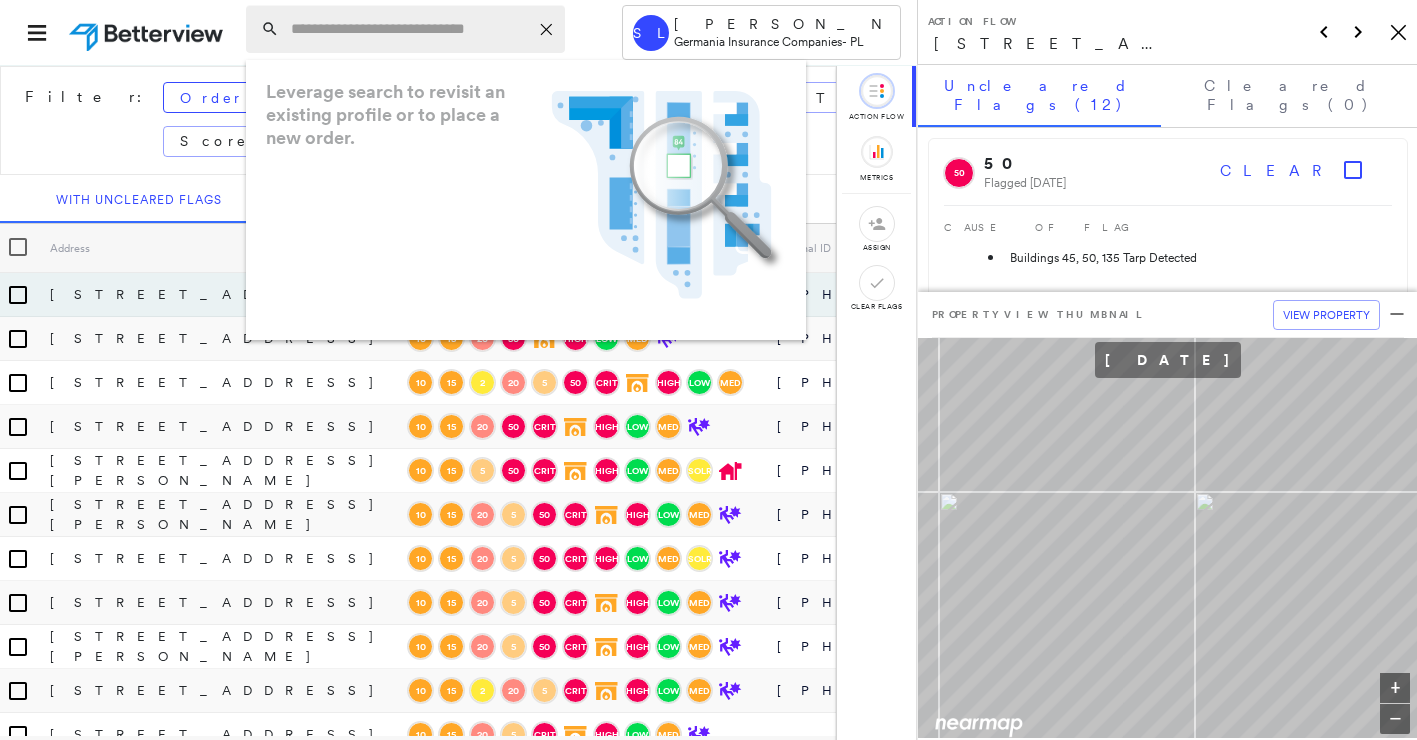 click at bounding box center (409, 29) 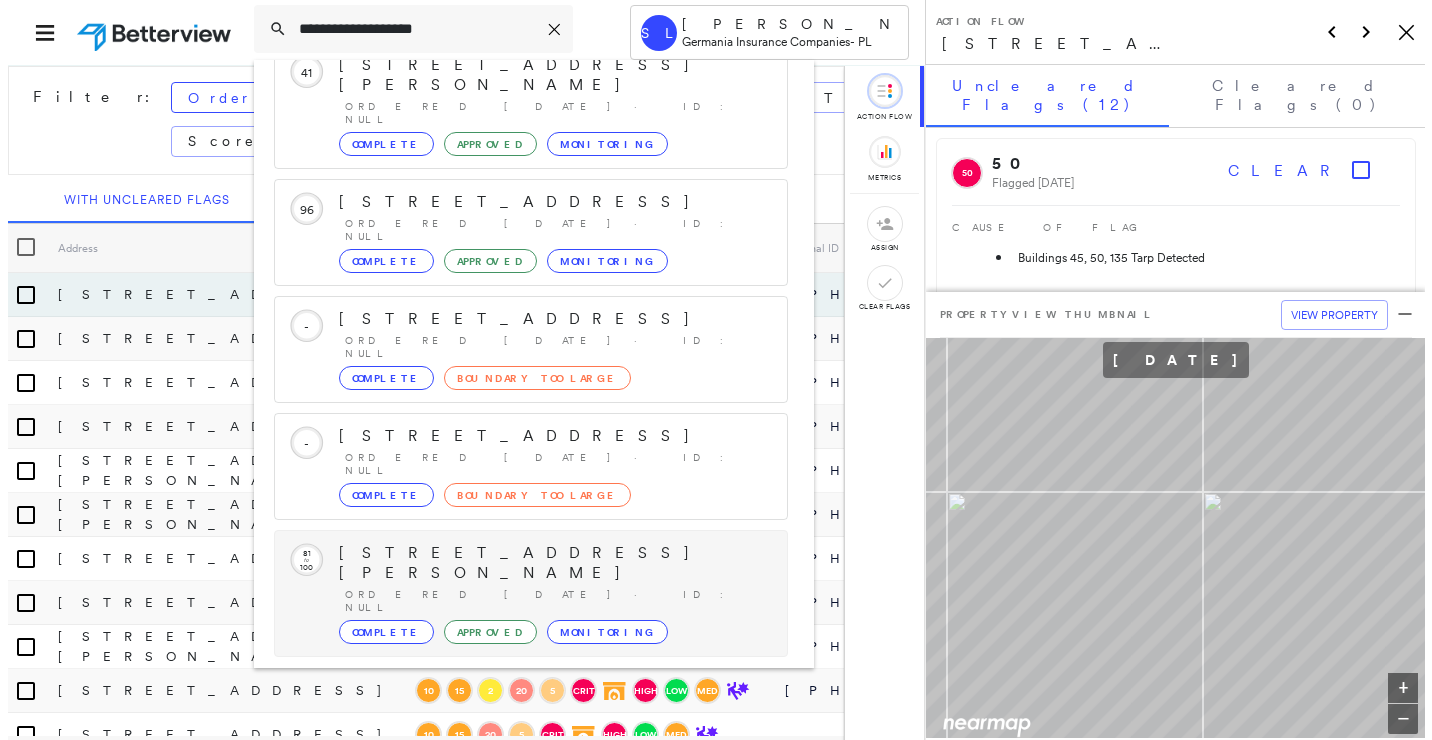 scroll, scrollTop: 213, scrollLeft: 0, axis: vertical 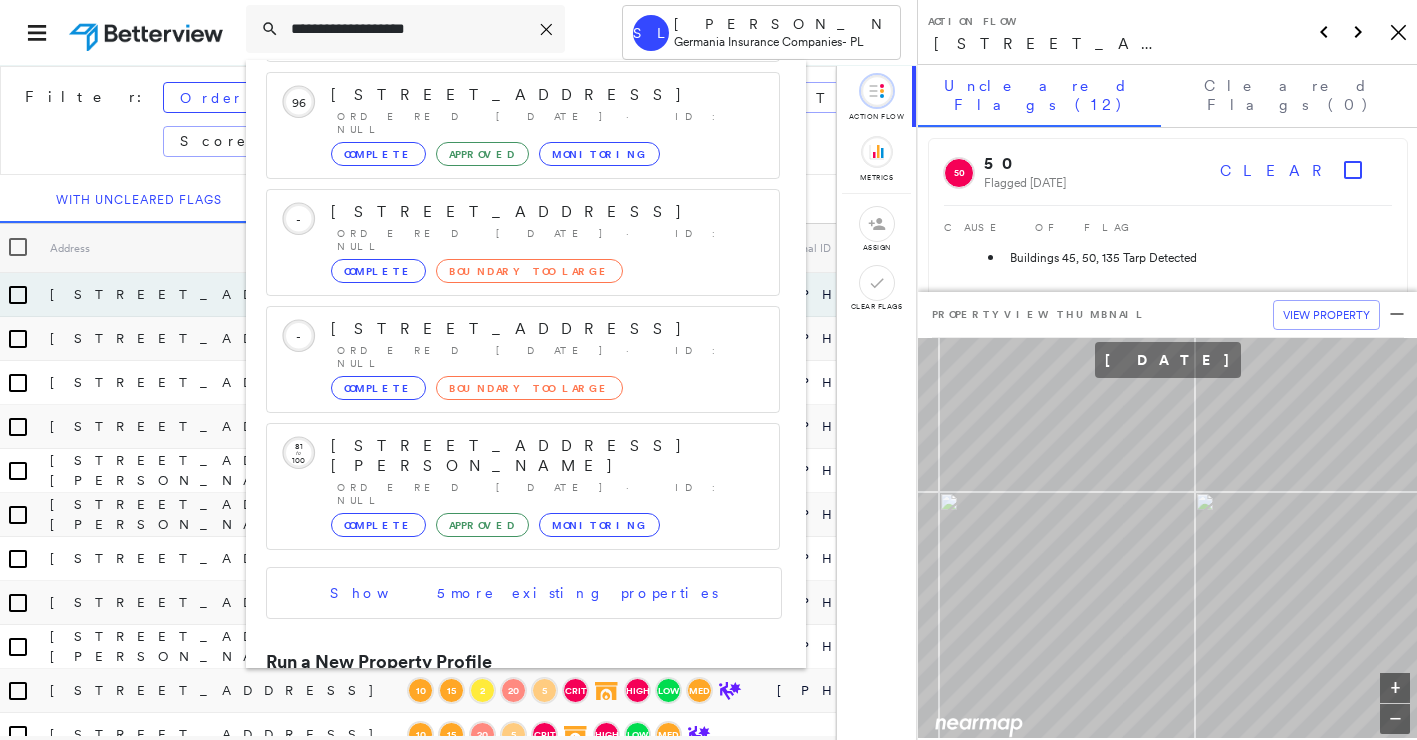 type on "**********" 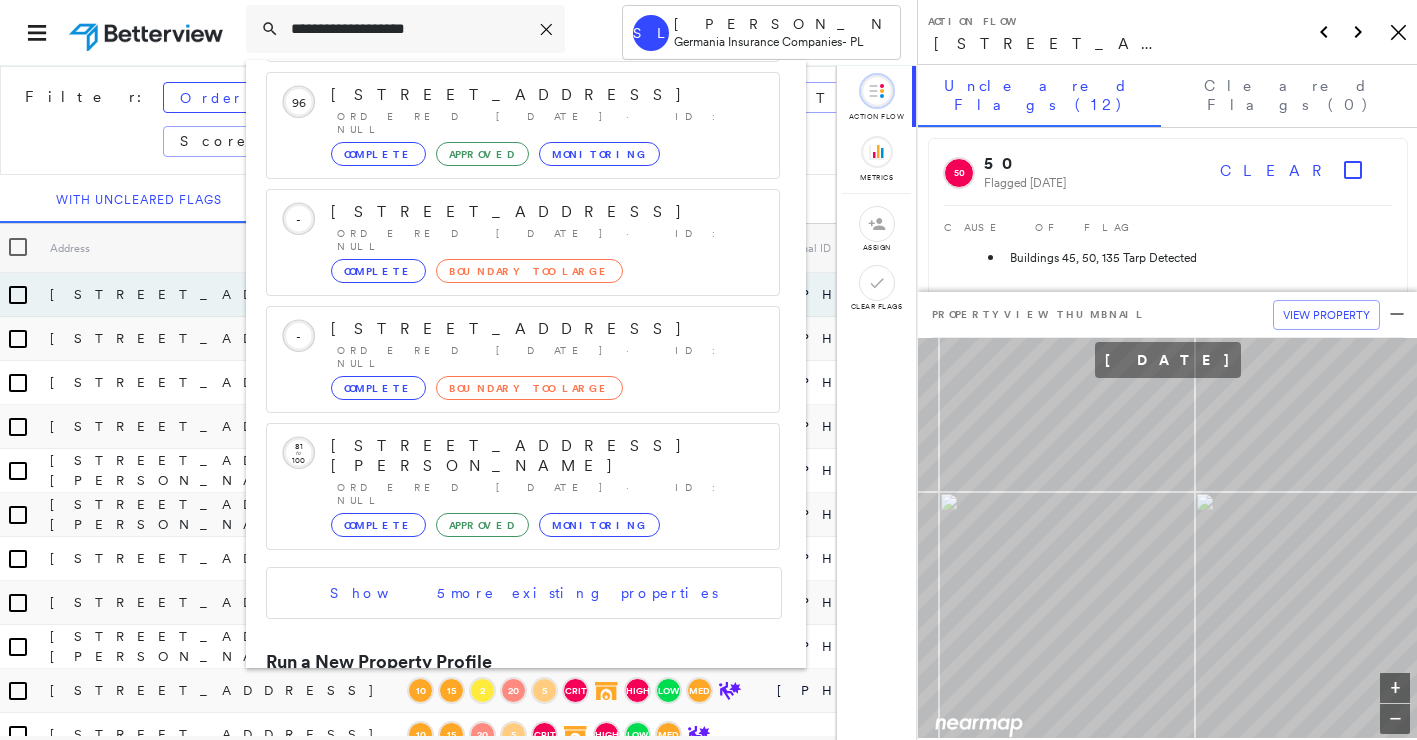 click 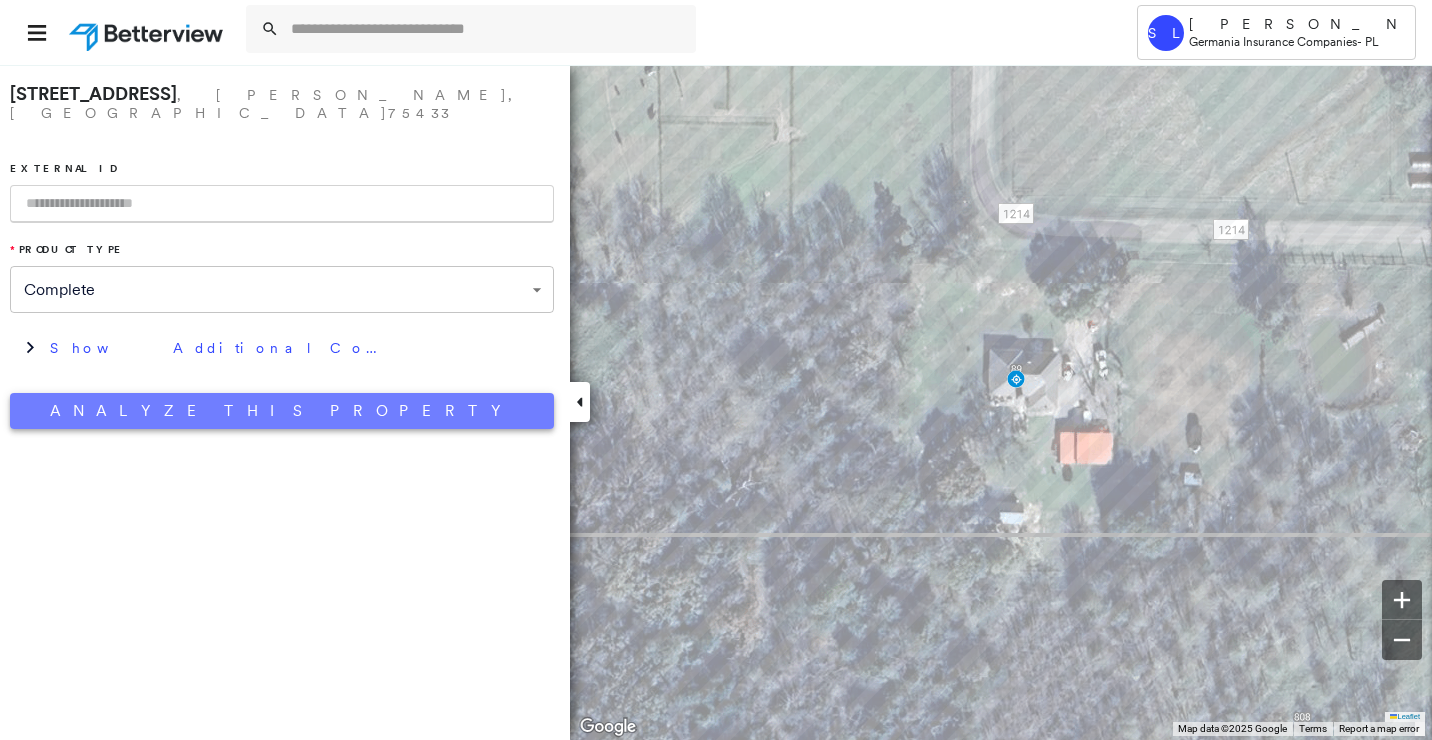 click on "Analyze This Property" at bounding box center [282, 411] 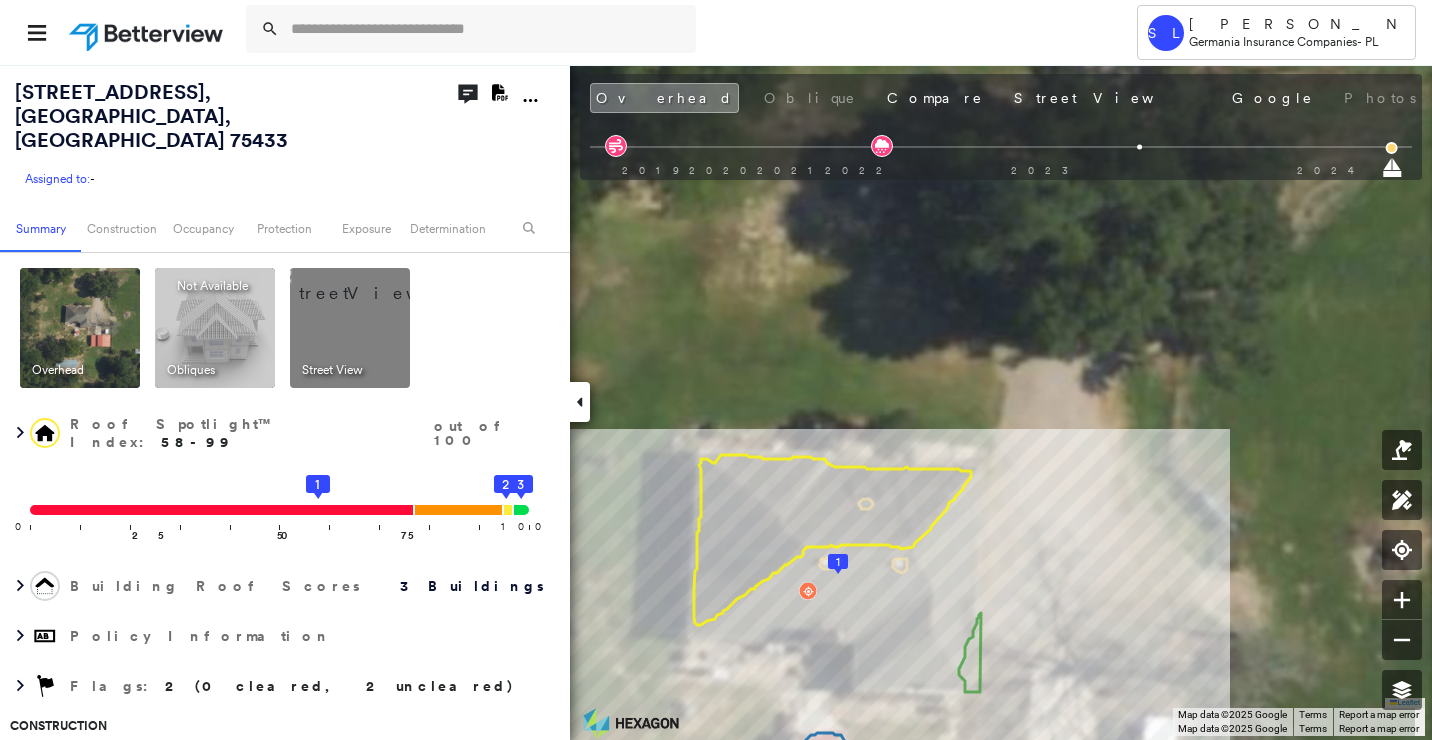 click on "Tower SL [PERSON_NAME] Germania Insurance Companies  -   [GEOGRAPHIC_DATA][STREET_ADDRESS][PERSON_NAME] Assigned to:  - Assigned to:  - Assigned to:  - Open Comments Download PDF Report Summary Construction Occupancy Protection Exposure Determination Overhead Obliques Not Available ; Street View Roof Spotlight™ Index :  58-99 out of 100 0 100 25 50 75 1 3 2 Building Roof Scores 3 Buildings Policy Information Flags :  2 (0 cleared, 2 uncleared) Construction Roof Spotlights :  Staining, Overhang, Vent, General Wear Property Features :  Patio Furniture, Shipping Container Roof Size & Shape :  3 buildings  BuildZoom - Building Permit Data and Analysis Occupancy Place Detail National Registry of Historic Places Protection US Fire Administration: Nearest Fire Stations Exposure Fire Path FEMA Risk Index Wind Claim Predictor: Most Risky 1   out of  5 Additional Perils Tree Fall Risk:  Present   Determination Flags :  2 (0 cleared, 2 uncleared) Uncleared Flags (2) Cleared Flags  (0) Med Medium Priority Flagged [DATE]" at bounding box center [716, 370] 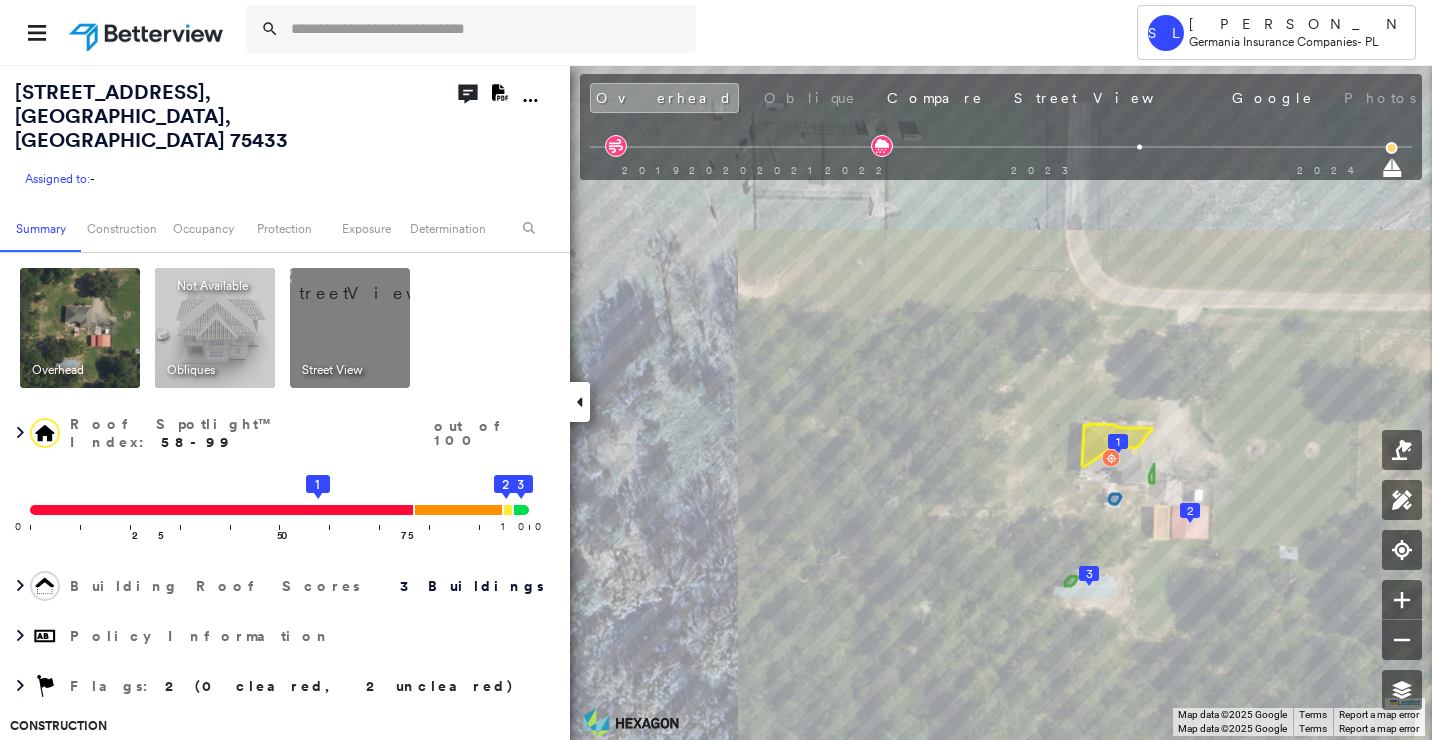 click 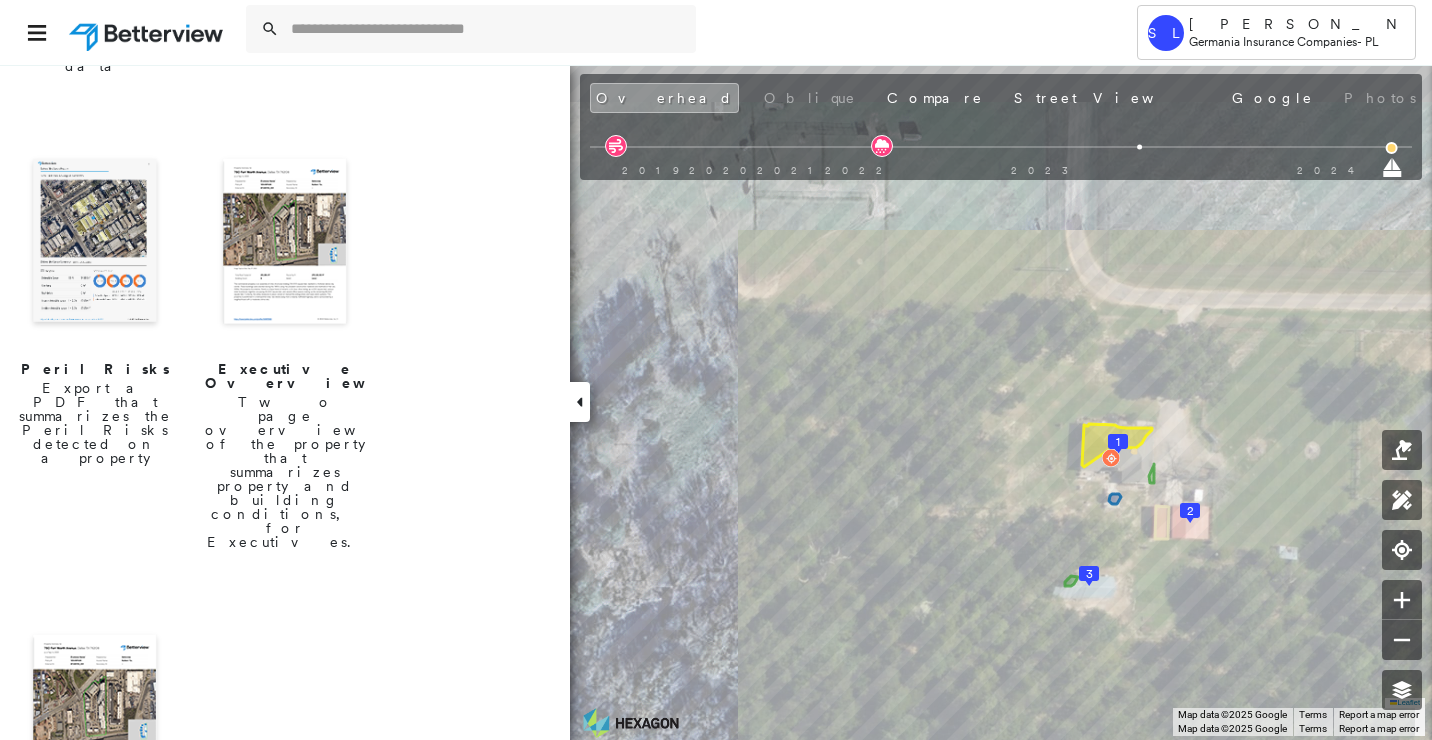 scroll, scrollTop: 652, scrollLeft: 0, axis: vertical 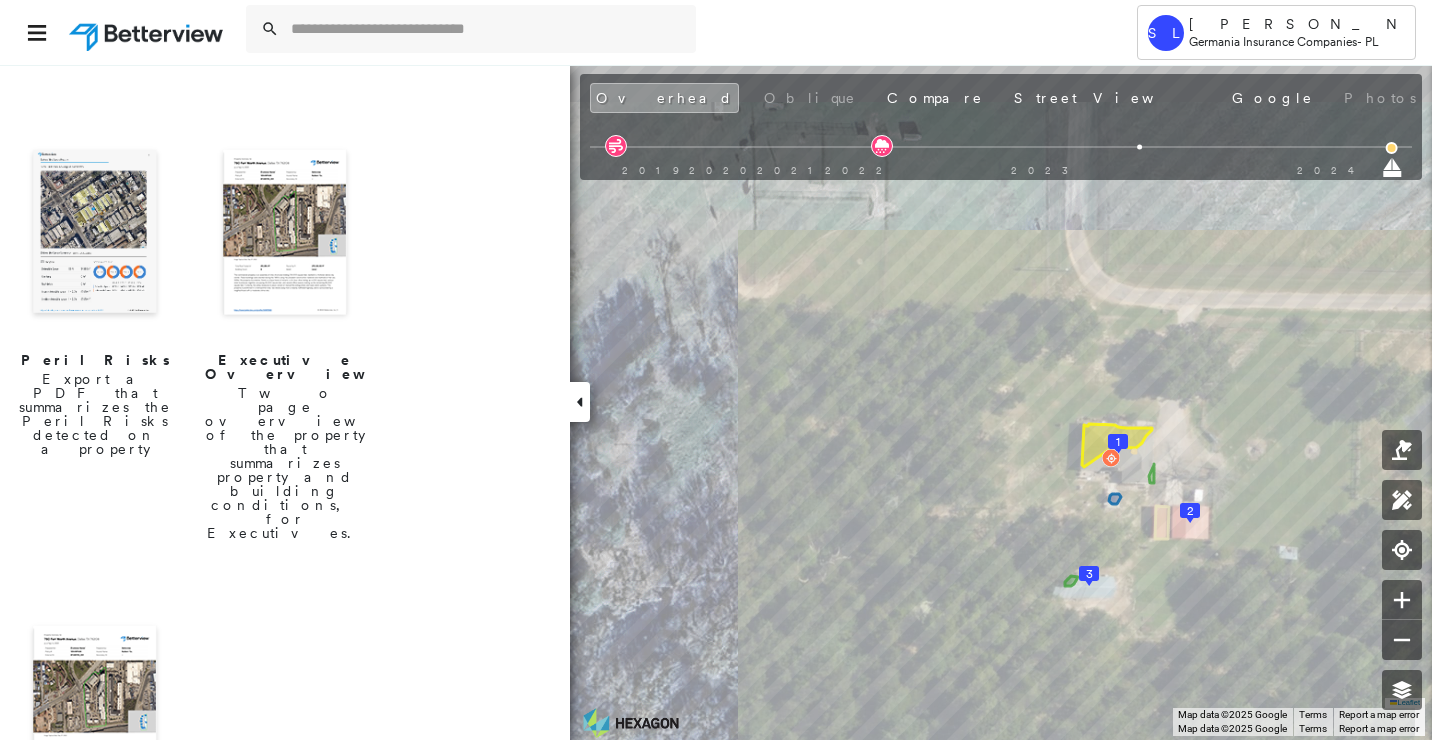 click at bounding box center (95, 710) 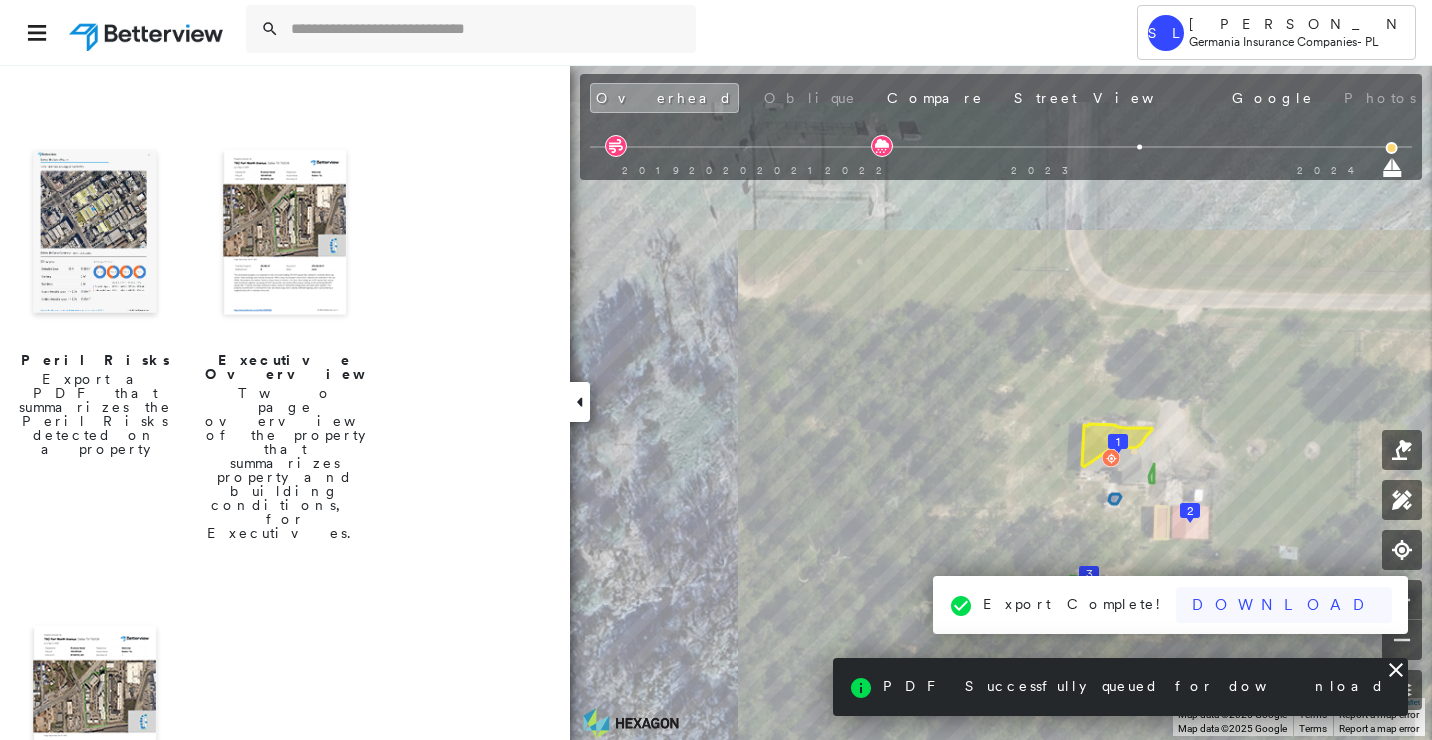 click on "Download" at bounding box center (1284, 605) 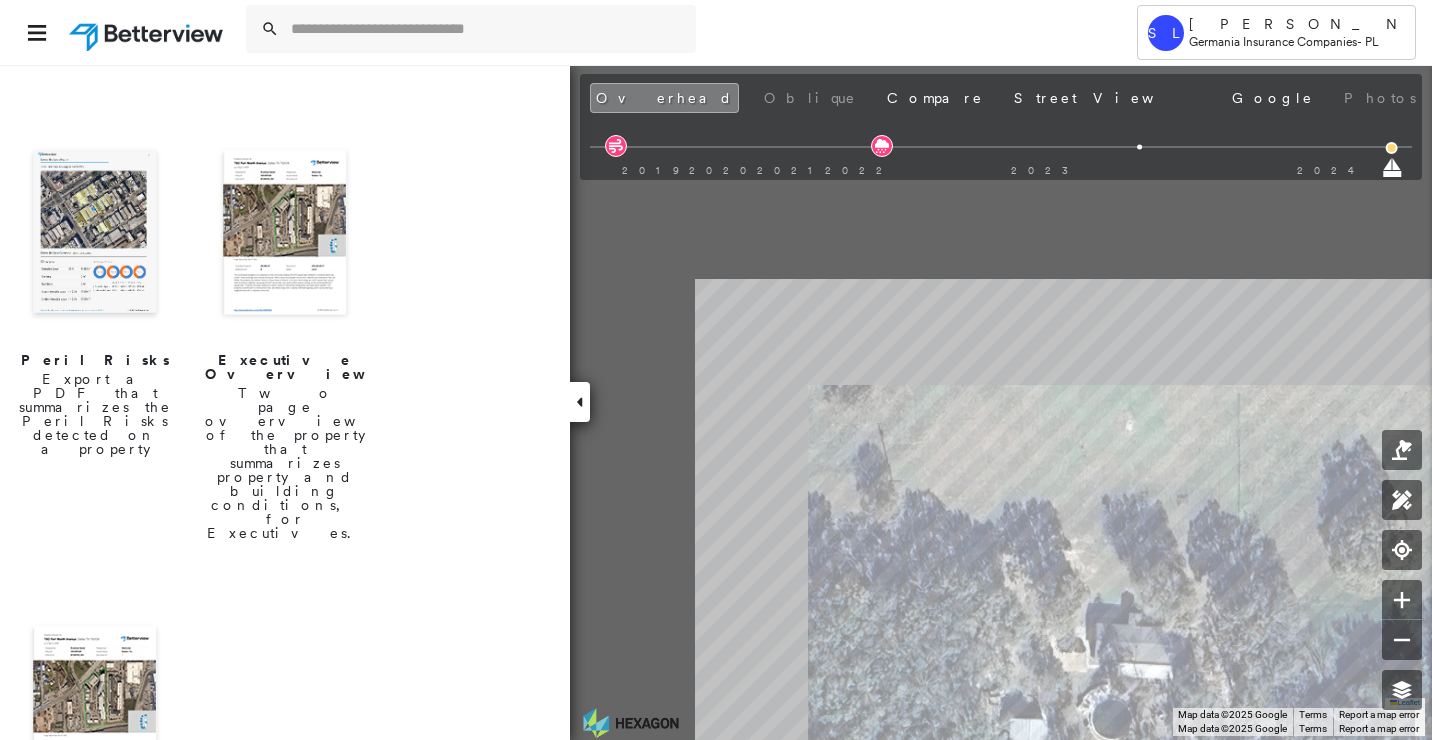 click on "Tower SL [PERSON_NAME] Germania Insurance Companies  -   [GEOGRAPHIC_DATA][STREET_ADDRESS][PERSON_NAME] Assigned to:  - Assigned to:  - Assigned to:  - Open Comments Download PDF Report Summary Construction Occupancy Protection Exposure Determination Overhead Obliques Not Available ; Street View Roof Spotlight™ Index :  58-99 out of 100 0 100 25 50 75 1 3 2 Building Roof Scores 3 Buildings Policy Information Flags :  2 (0 cleared, 2 uncleared) Construction Roof Spotlights :  Staining, Overhang, Vent, General Wear Property Features :  Patio Furniture, Shipping Container Roof Size & Shape :  3 buildings  BuildZoom - Building Permit Data and Analysis Occupancy Place Detail National Registry of Historic Places Protection US Fire Administration: Nearest Fire Stations Exposure Fire Path FEMA Risk Index Wind Claim Predictor: Most Risky 1   out of  5 Additional Perils Tree Fall Risk:  Present   Determination Flags :  2 (0 cleared, 2 uncleared) Uncleared Flags (2) Cleared Flags  (0) Med Medium Priority Flagged [DATE]" at bounding box center [716, 370] 